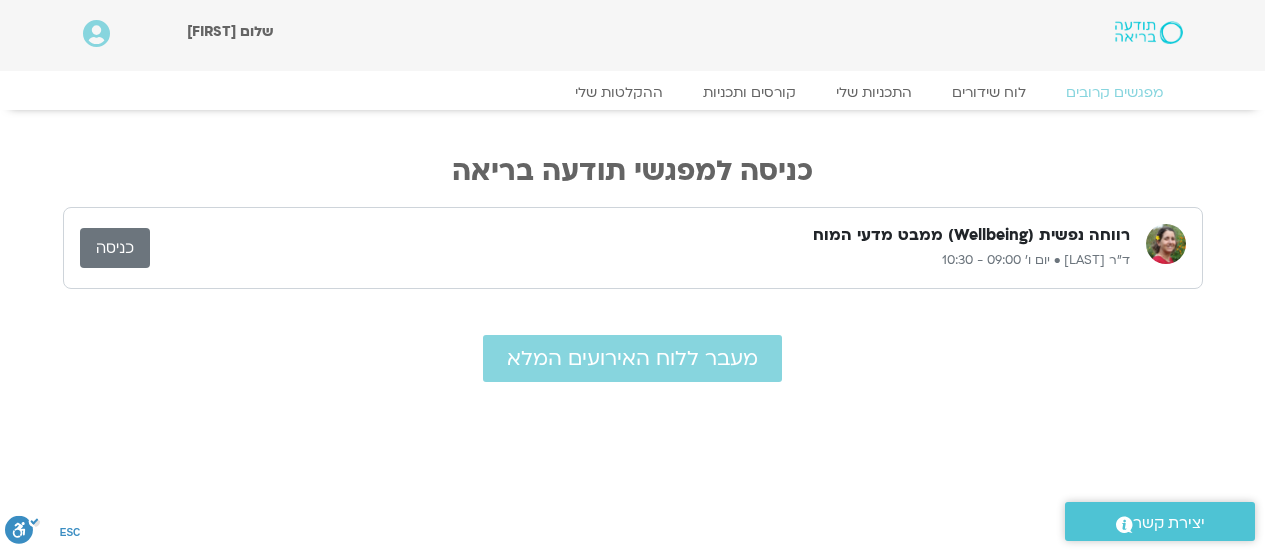 scroll, scrollTop: 0, scrollLeft: 0, axis: both 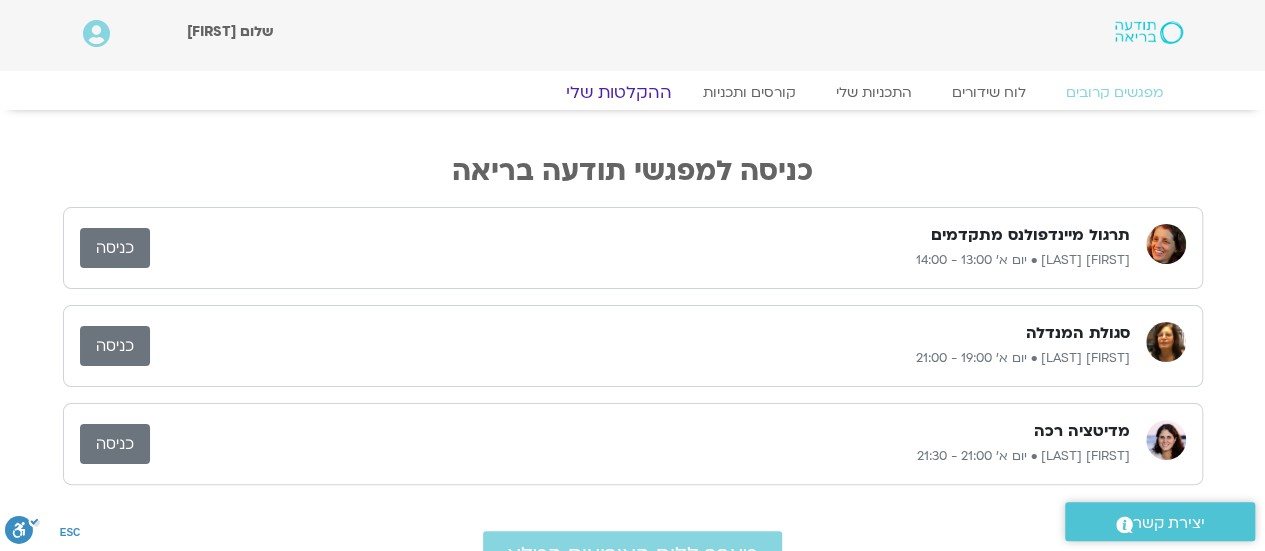 click on "ההקלטות שלי" 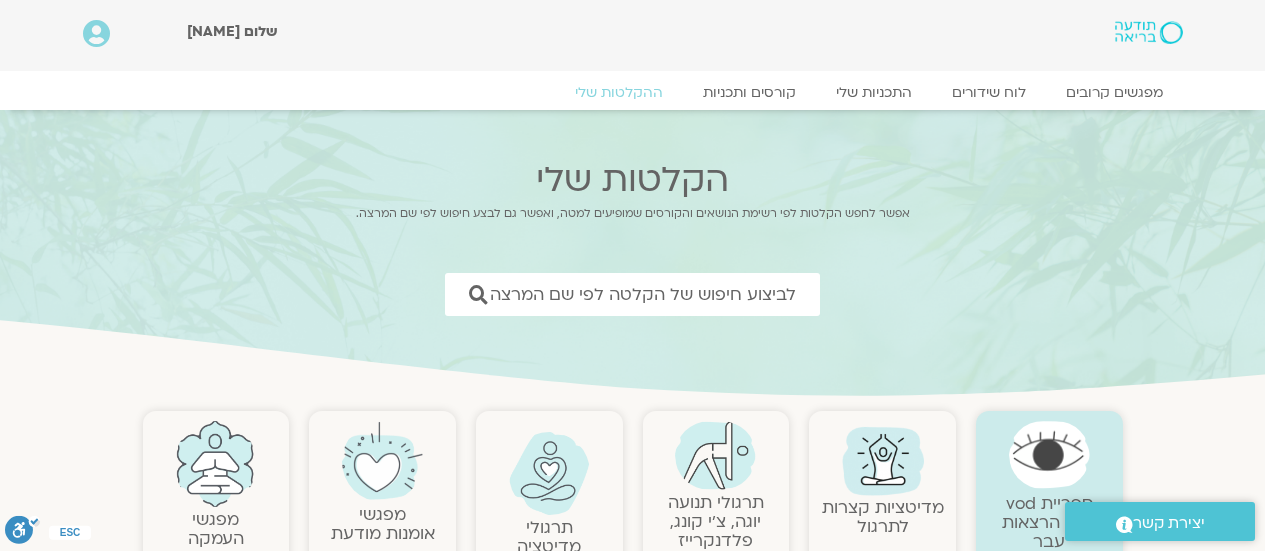 scroll, scrollTop: 0, scrollLeft: 0, axis: both 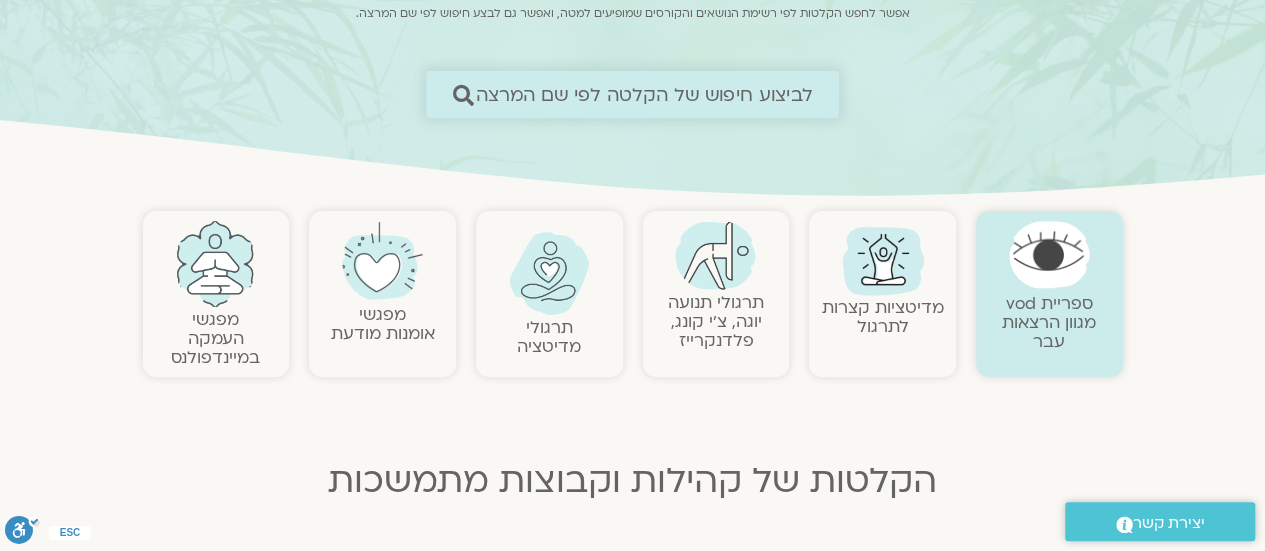 click on "לביצוע חיפוש של הקלטה לפי שם המרצה" at bounding box center (644, 94) 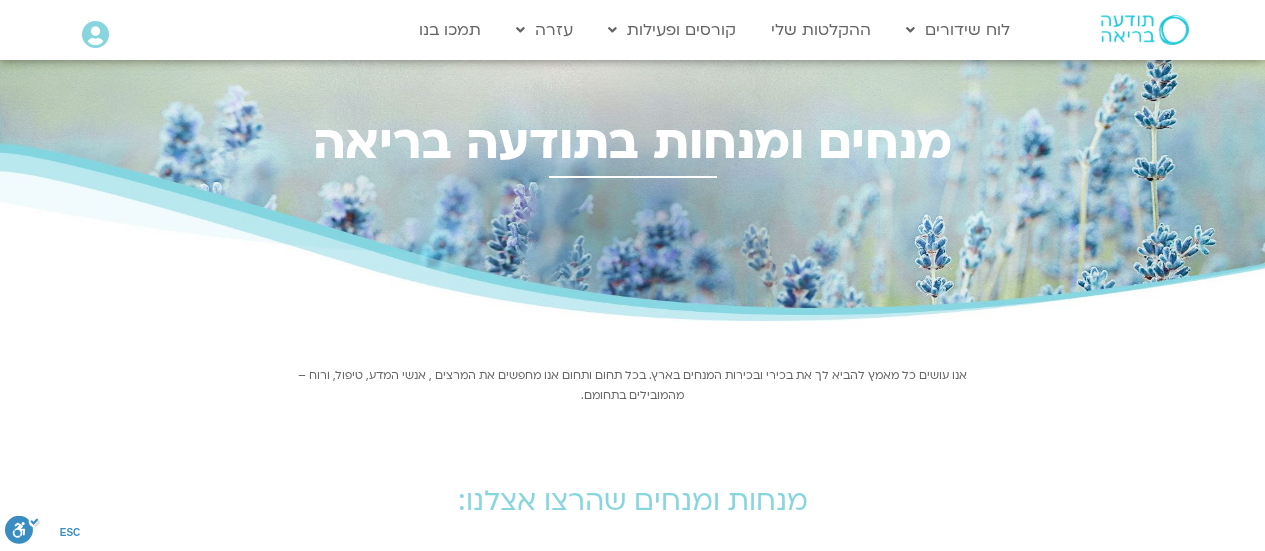 scroll, scrollTop: 0, scrollLeft: 0, axis: both 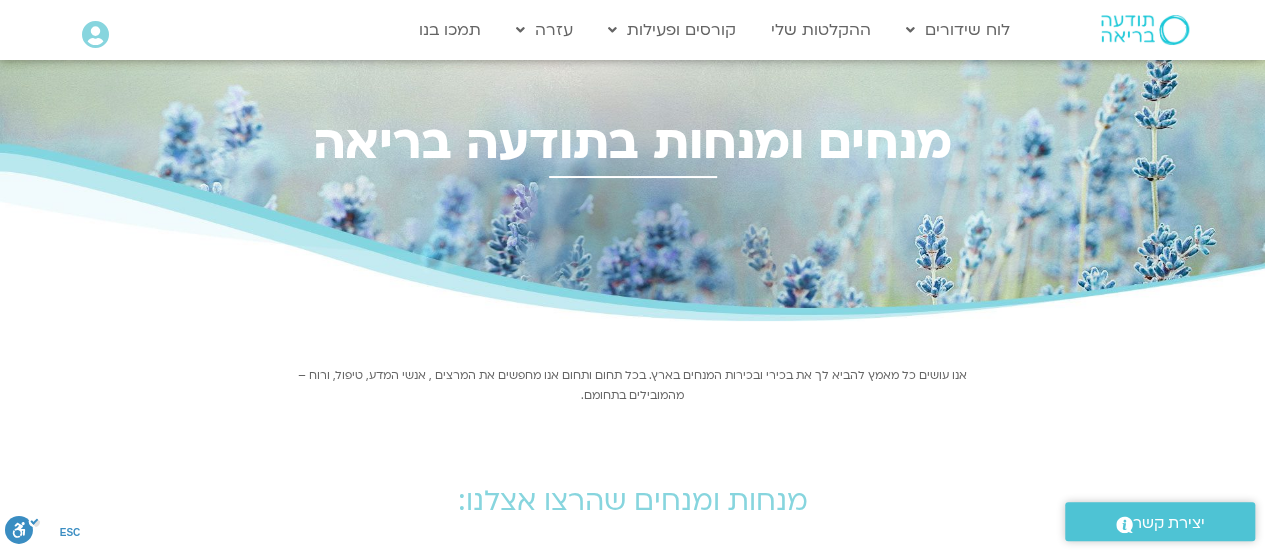 click on "מנחות ומנחים שהרצו אצלנו:" at bounding box center [633, 501] 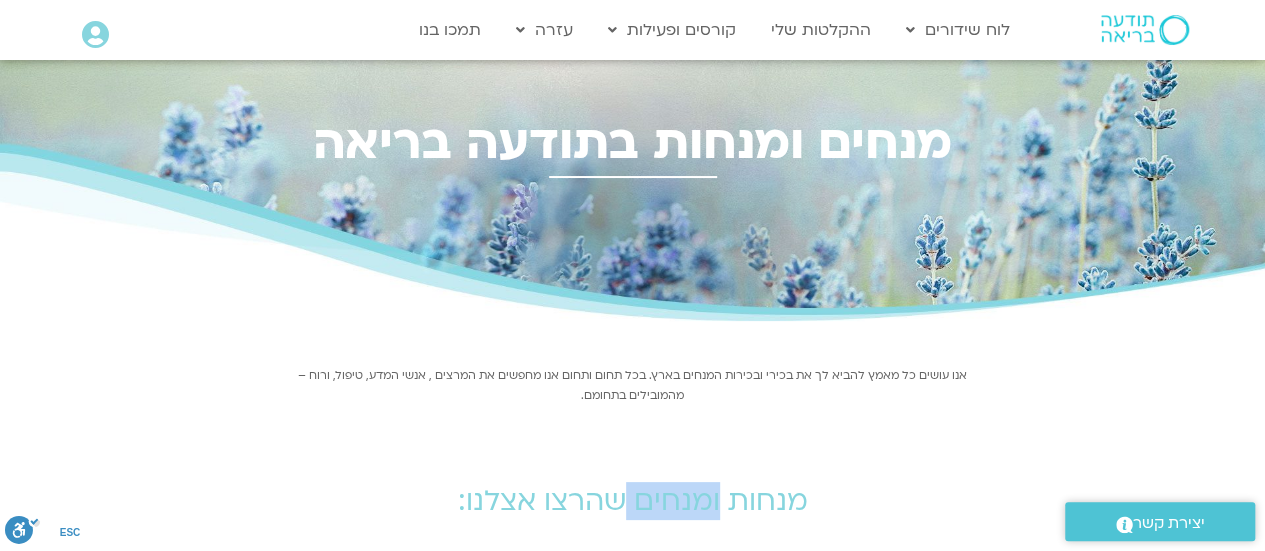 click on "מנחות ומנחים שהרצו אצלנו:" at bounding box center (633, 501) 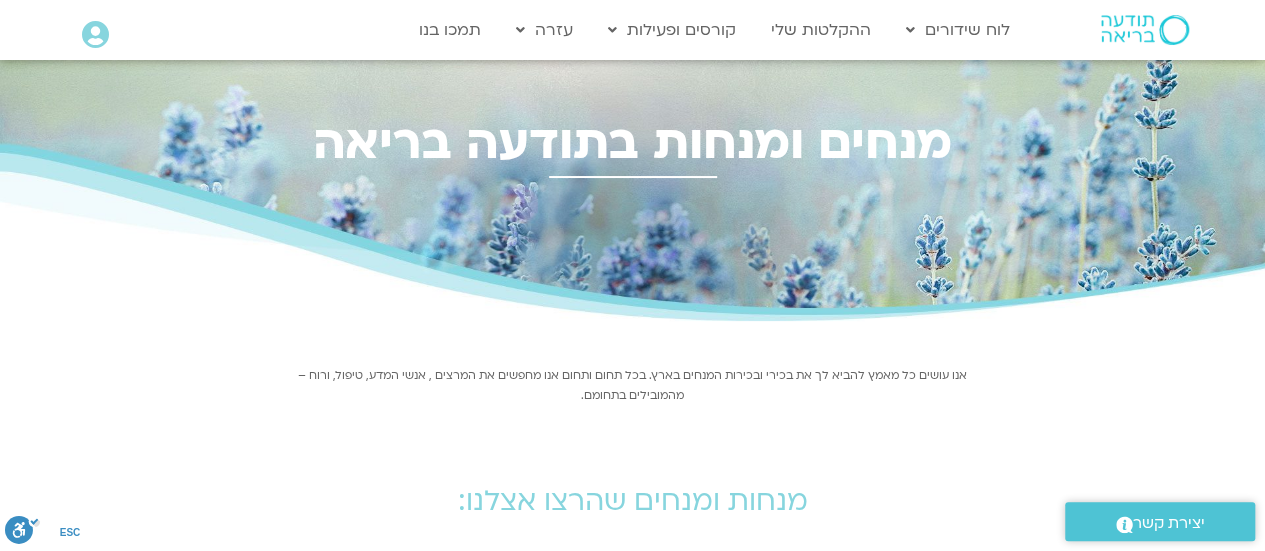 click on "מנחות ומנחים שהרצו אצלנו:" at bounding box center [633, 486] 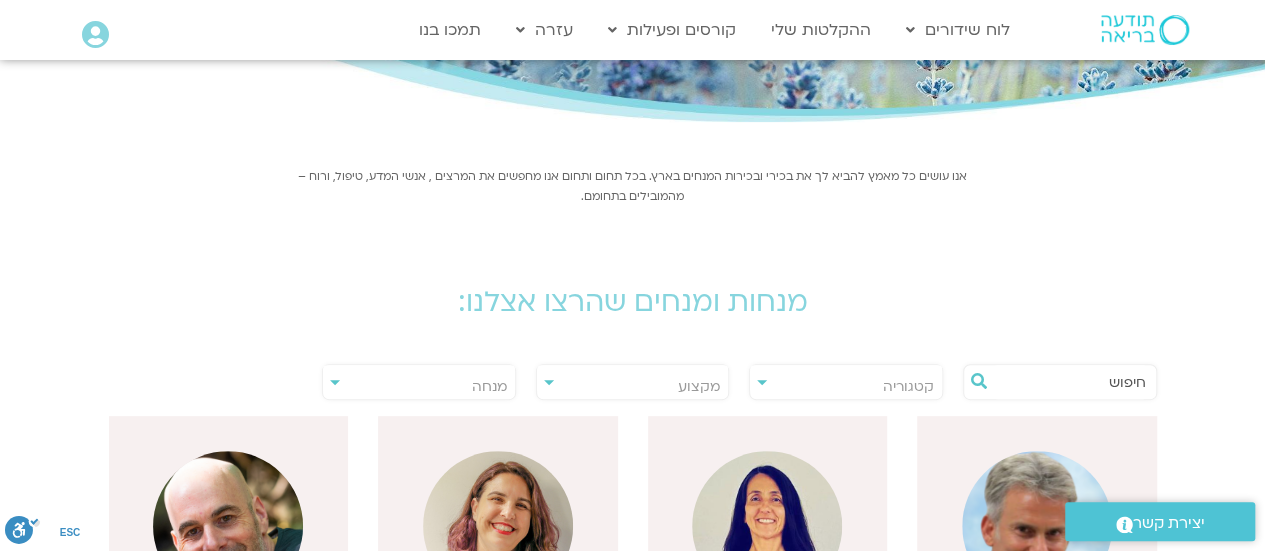 scroll, scrollTop: 200, scrollLeft: 0, axis: vertical 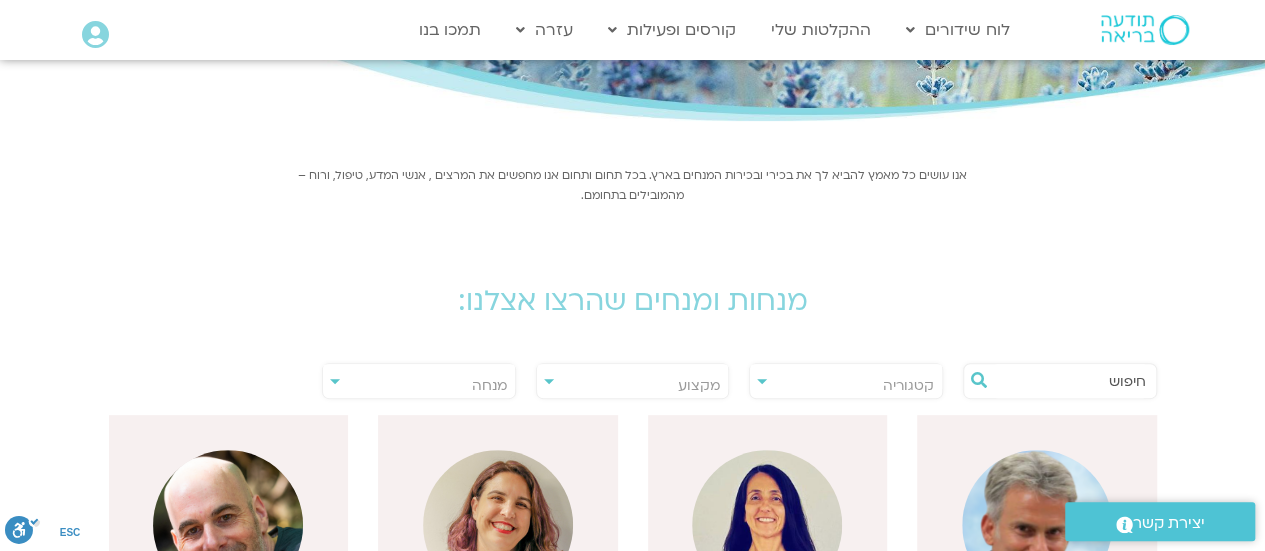 click on "**********" at bounding box center [419, 381] 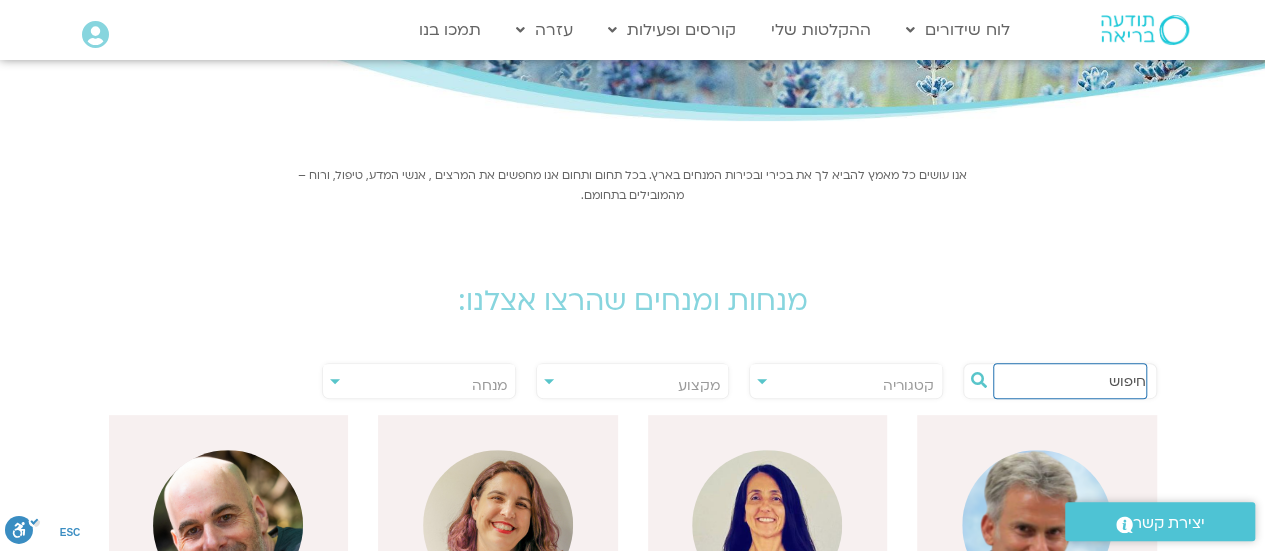 click at bounding box center [1070, 381] 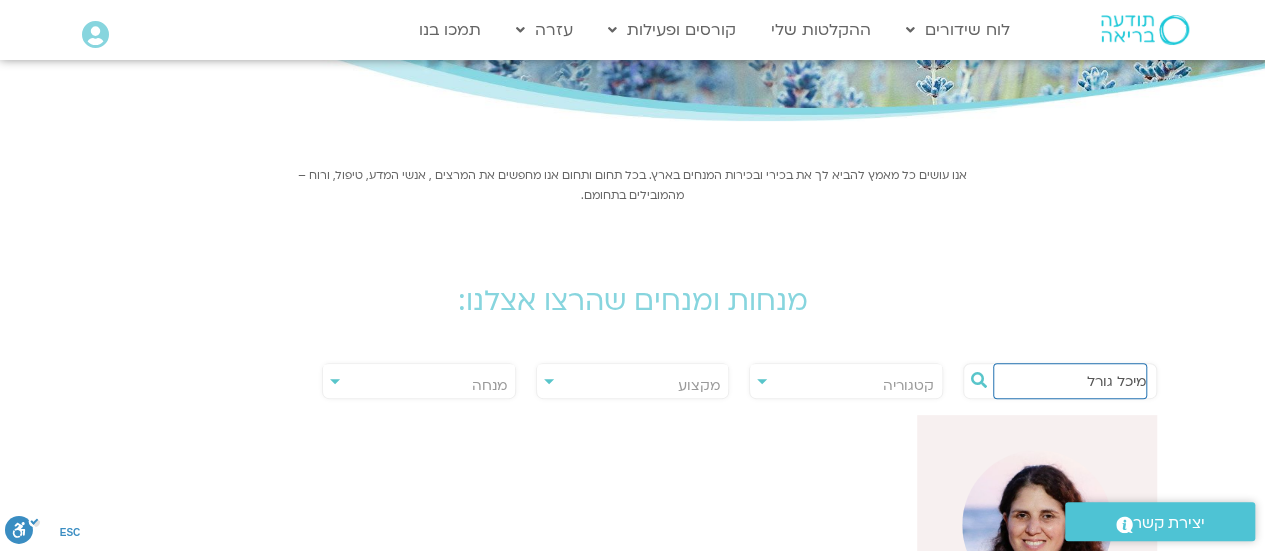 scroll, scrollTop: 400, scrollLeft: 0, axis: vertical 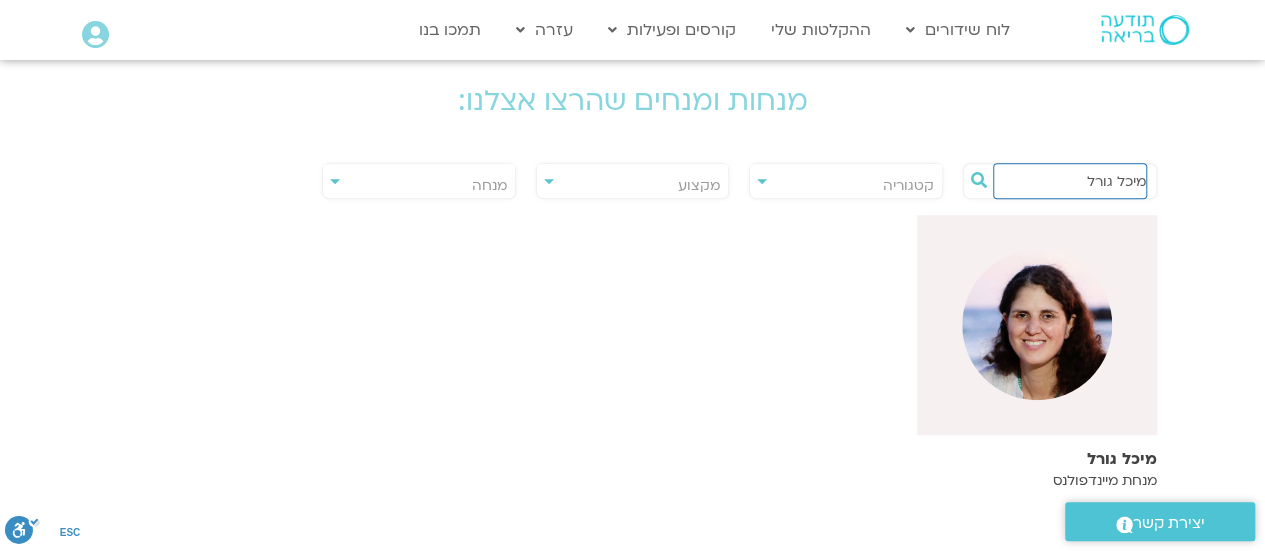 type on "מיכל גורל" 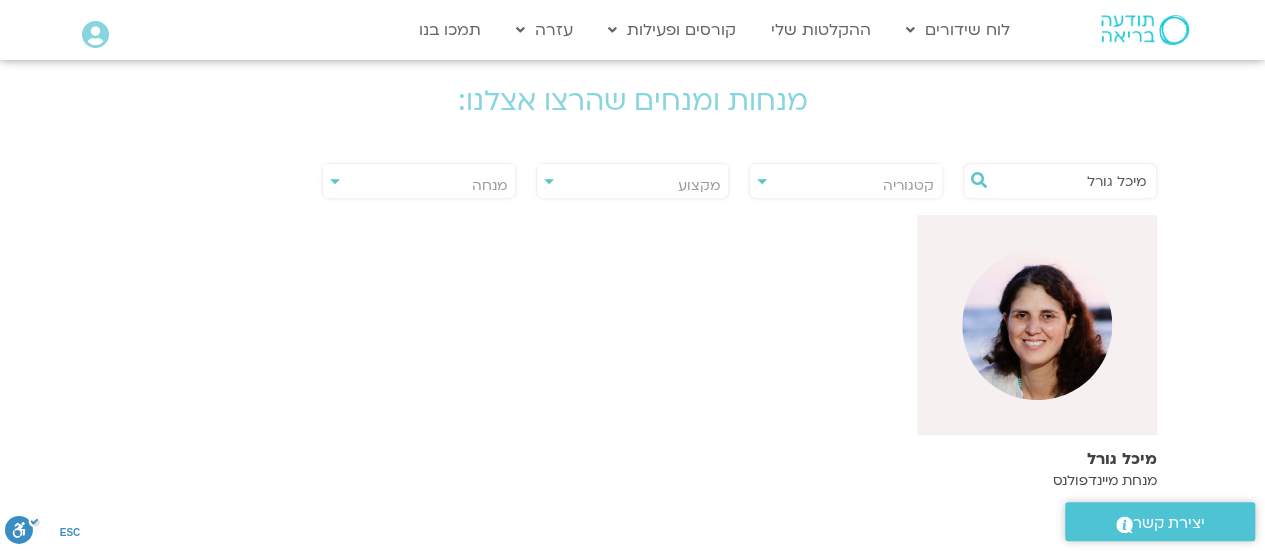 click at bounding box center (1037, 325) 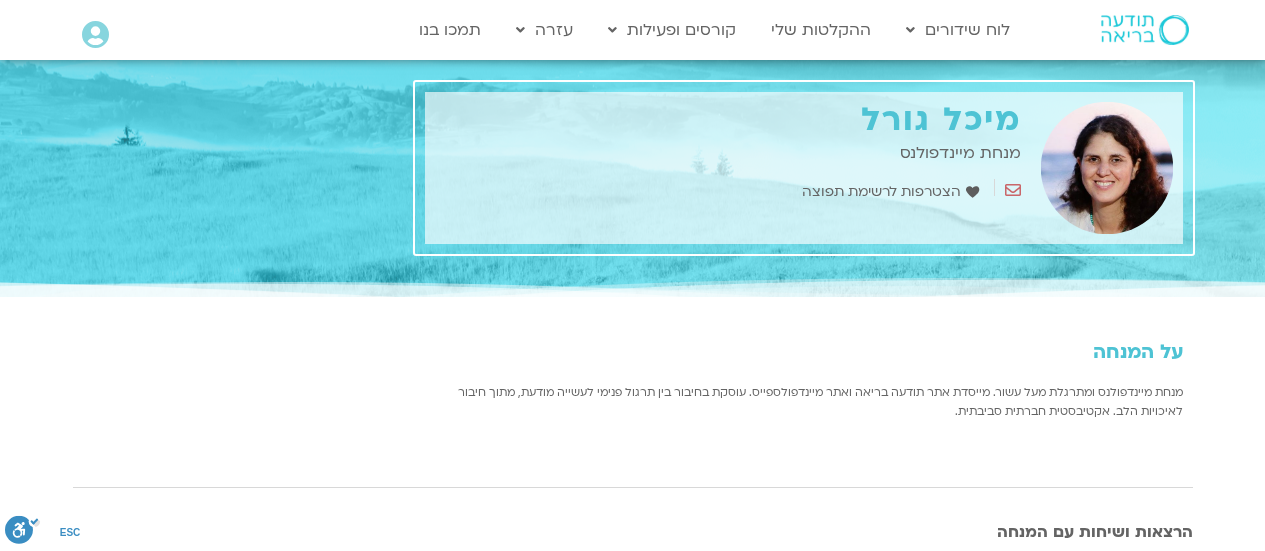 scroll, scrollTop: 0, scrollLeft: 0, axis: both 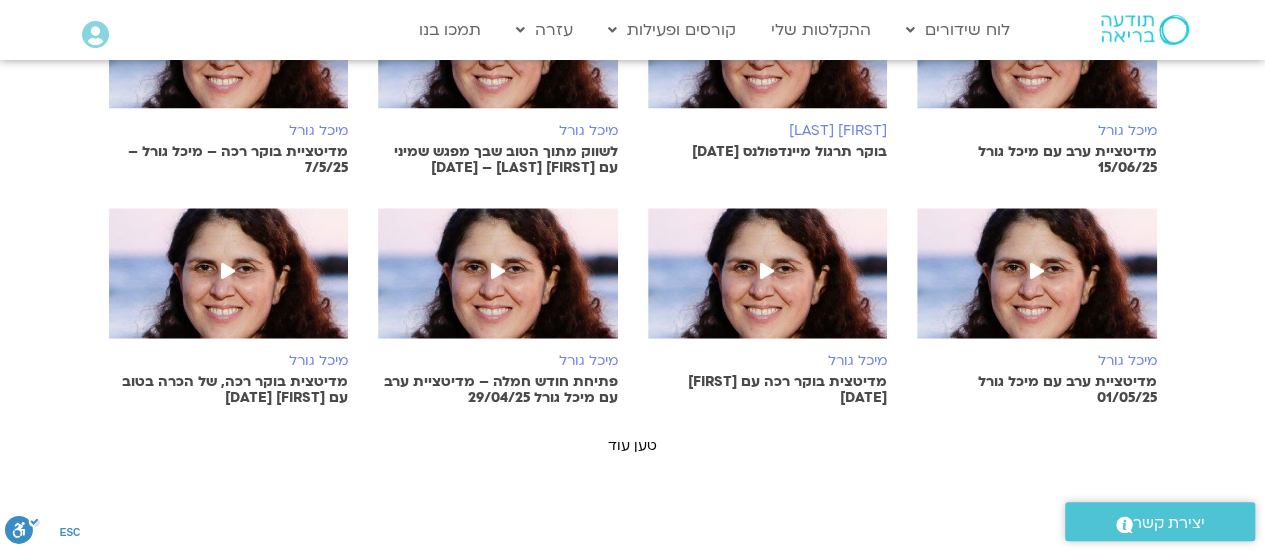 click at bounding box center [228, 271] 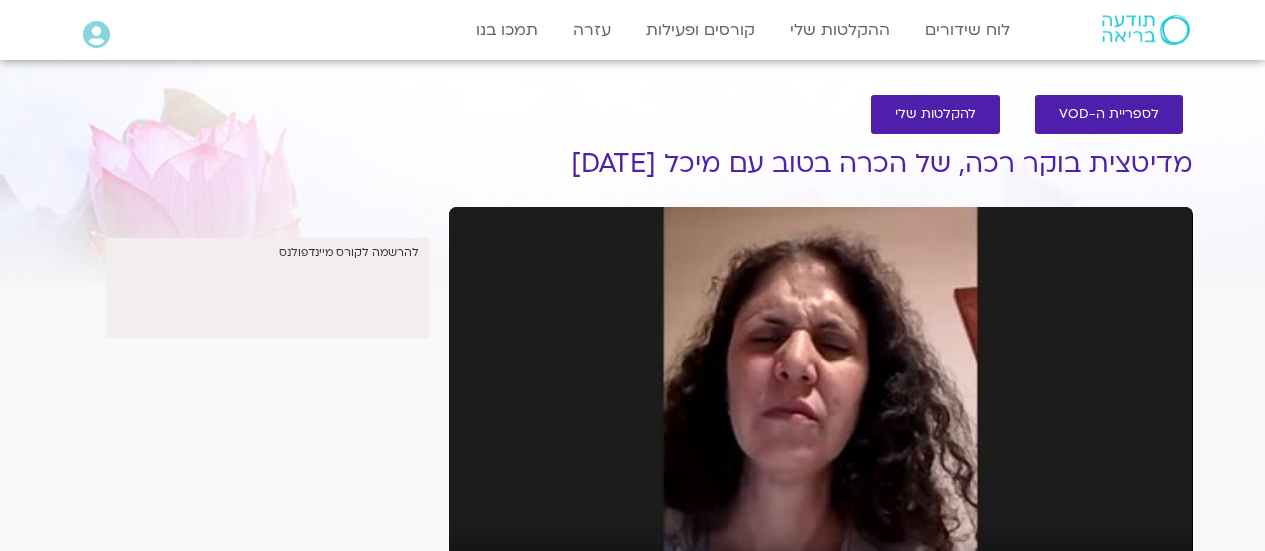 scroll, scrollTop: 0, scrollLeft: 0, axis: both 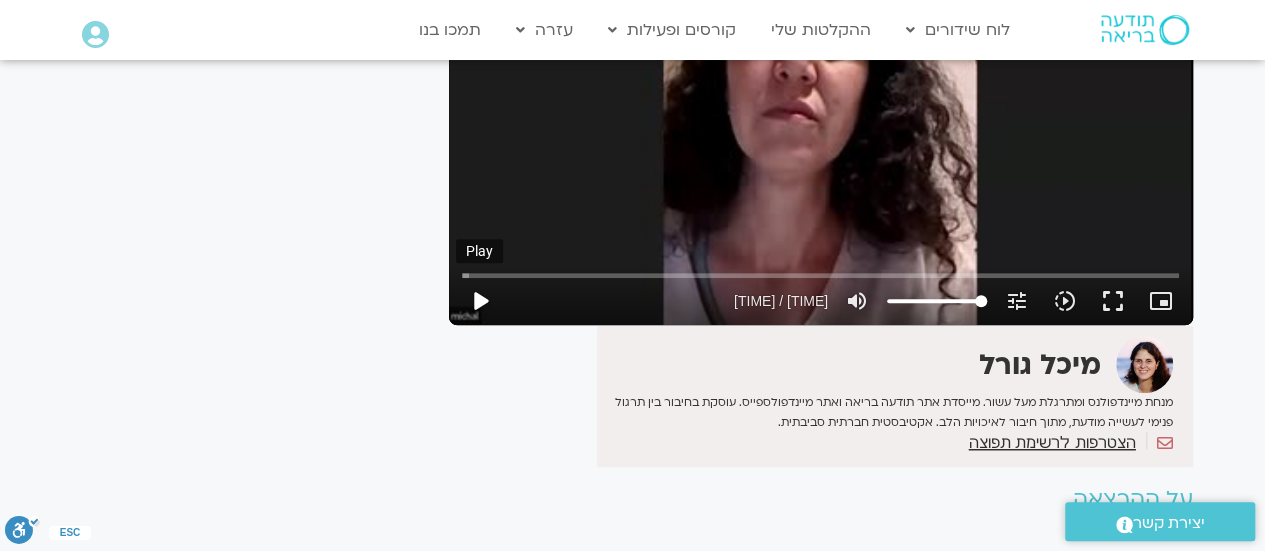 click on "play_arrow" at bounding box center [480, 301] 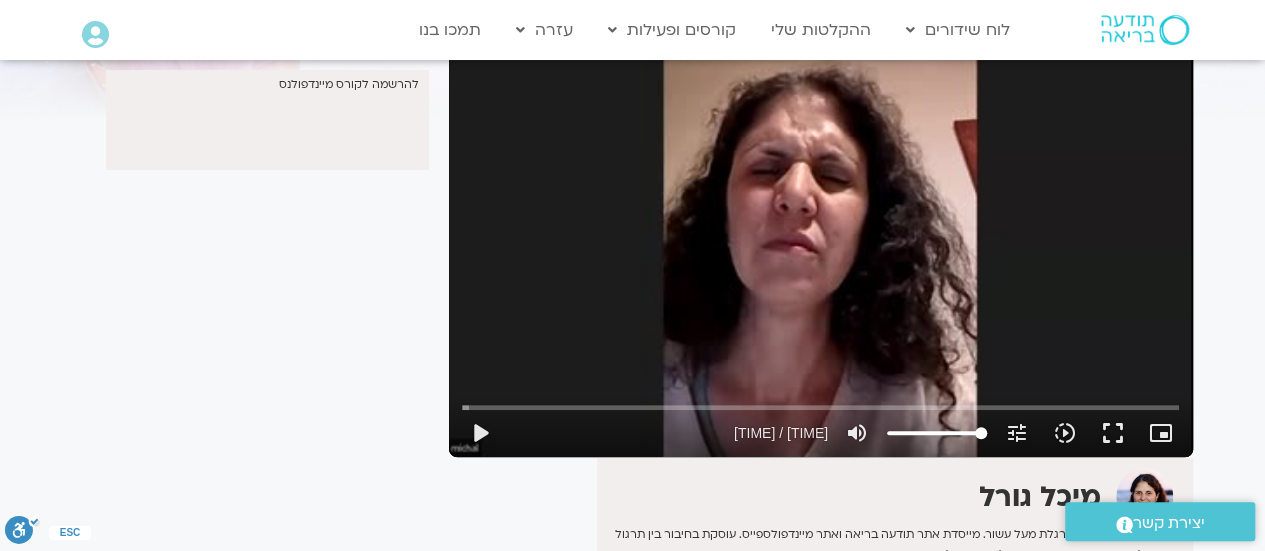 scroll, scrollTop: 200, scrollLeft: 0, axis: vertical 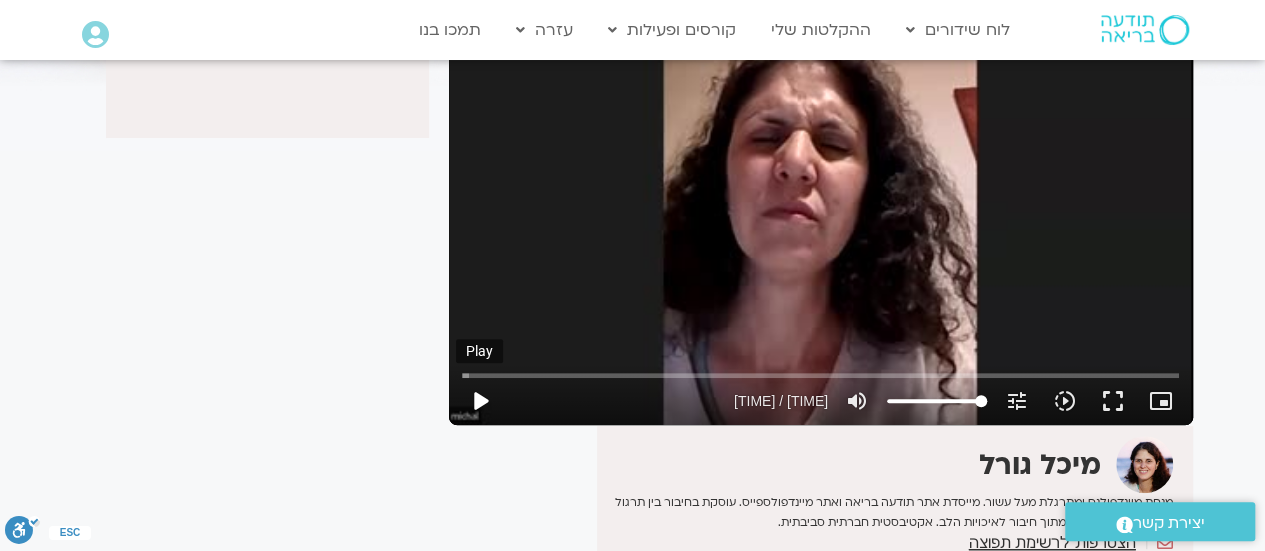 click on "play_arrow" at bounding box center [480, 401] 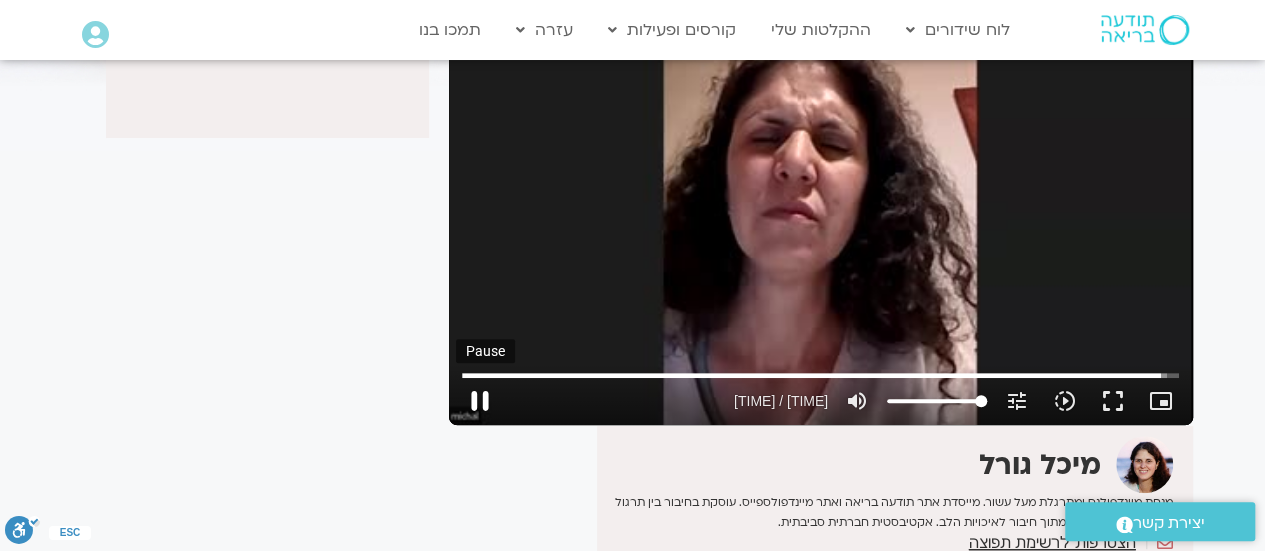 click on "pause" at bounding box center (480, 401) 